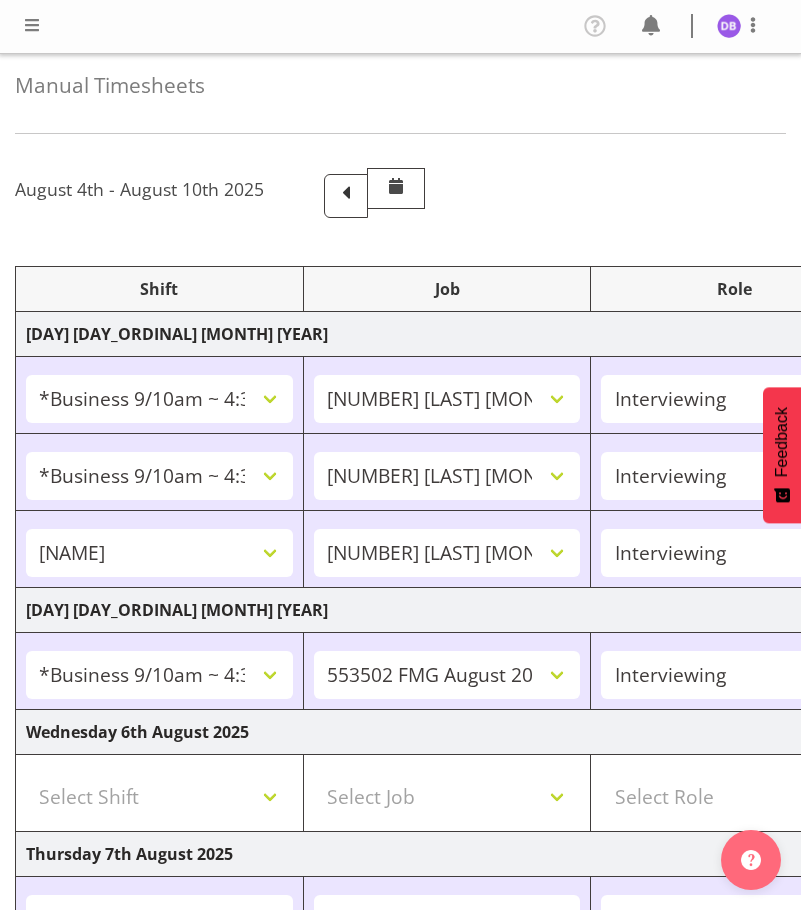 select on "26078" 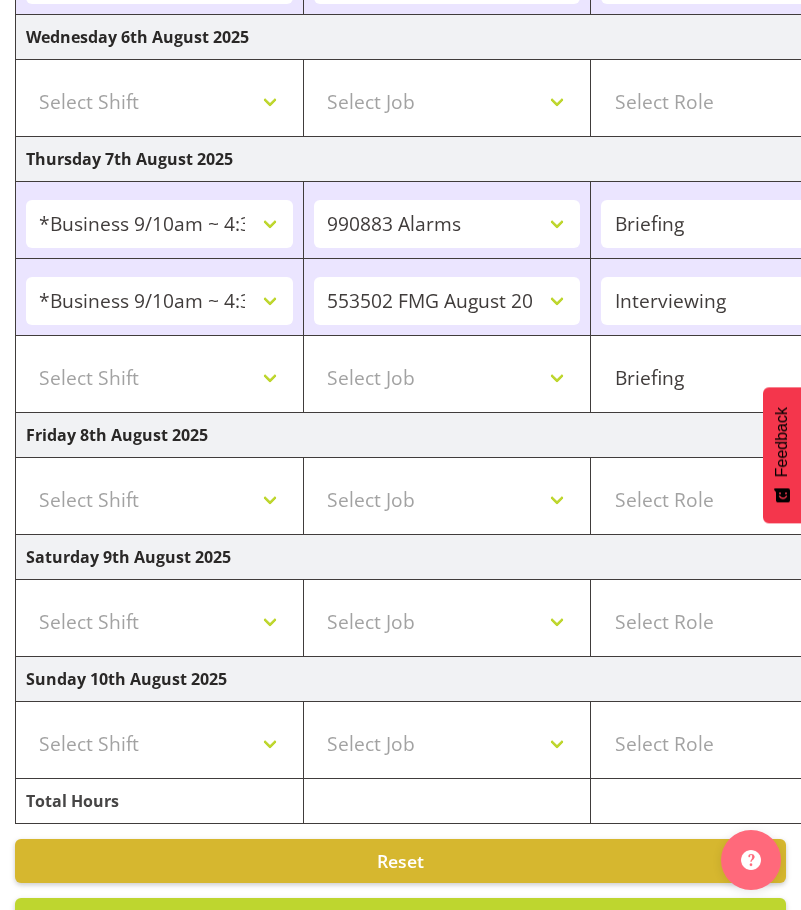 scroll, scrollTop: 0, scrollLeft: 549, axis: horizontal 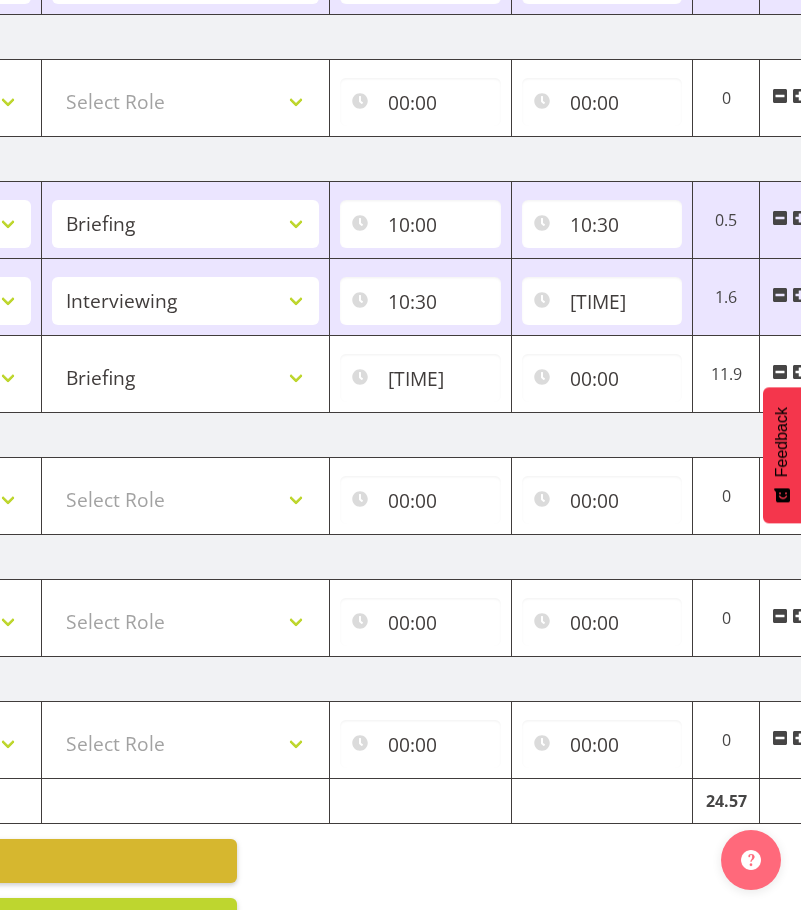 click at bounding box center [800, 295] 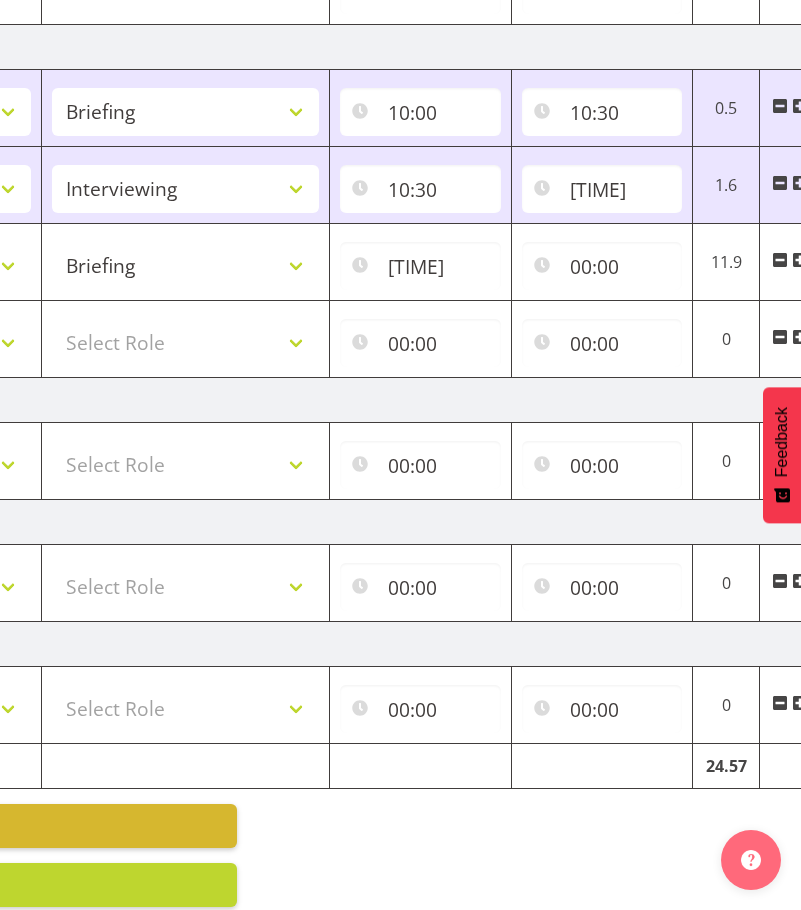 scroll, scrollTop: 849, scrollLeft: 0, axis: vertical 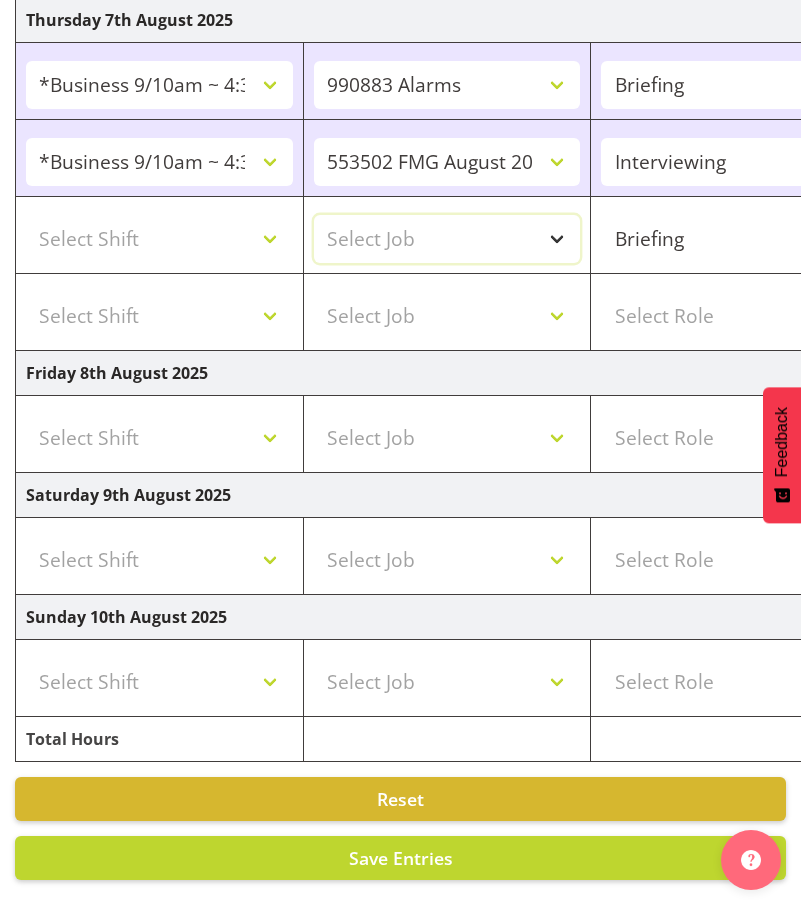 click on "Select Job  550060 IF Admin 553500 BFM Jul - Sep 2025 553502 FMG August 2024 990000 General 990821 Goldrush 2024 990846 Toka Tu Ake 2025 990855 FENZ 990878 CMI Q3 2025 990883 Alarms 990888 Rambo Aug 2025 990890 Mobtest 2025 New 999996 Training 999997 Recruitment & Training 999999 DT" at bounding box center (447, 239) 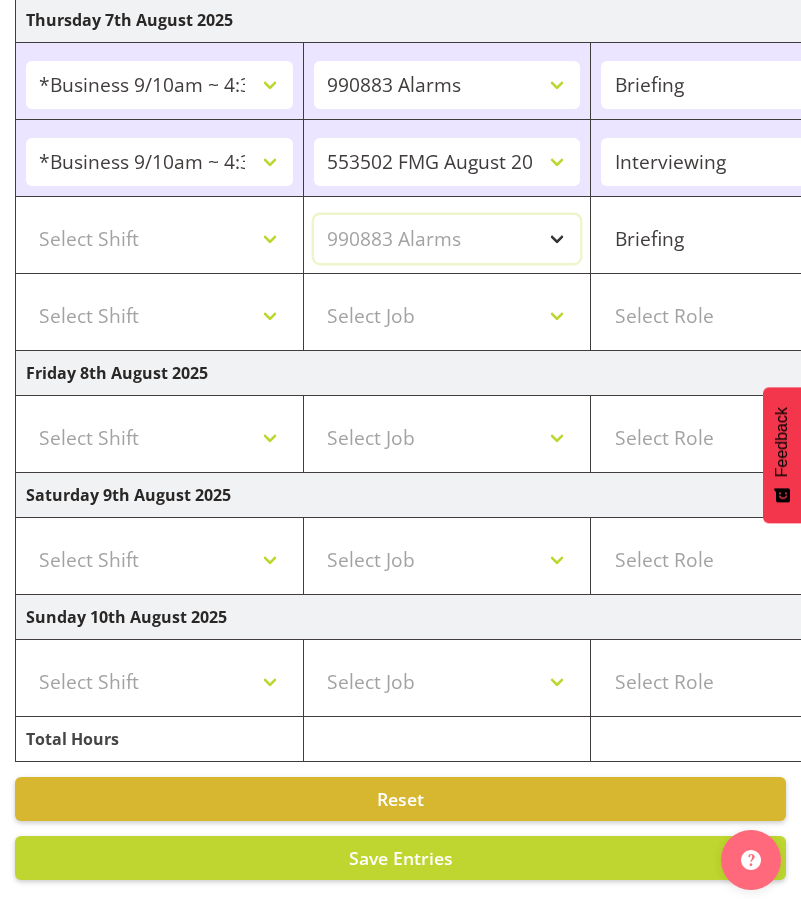 click on "Select Job  550060 IF Admin 553500 BFM Jul - Sep 2025 553502 FMG August 2024 990000 General 990821 Goldrush 2024 990846 Toka Tu Ake 2025 990855 FENZ 990878 CMI Q3 2025 990883 Alarms 990888 Rambo Aug 2025 990890 Mobtest 2025 New 999996 Training 999997 Recruitment & Training 999999 DT" at bounding box center (447, 239) 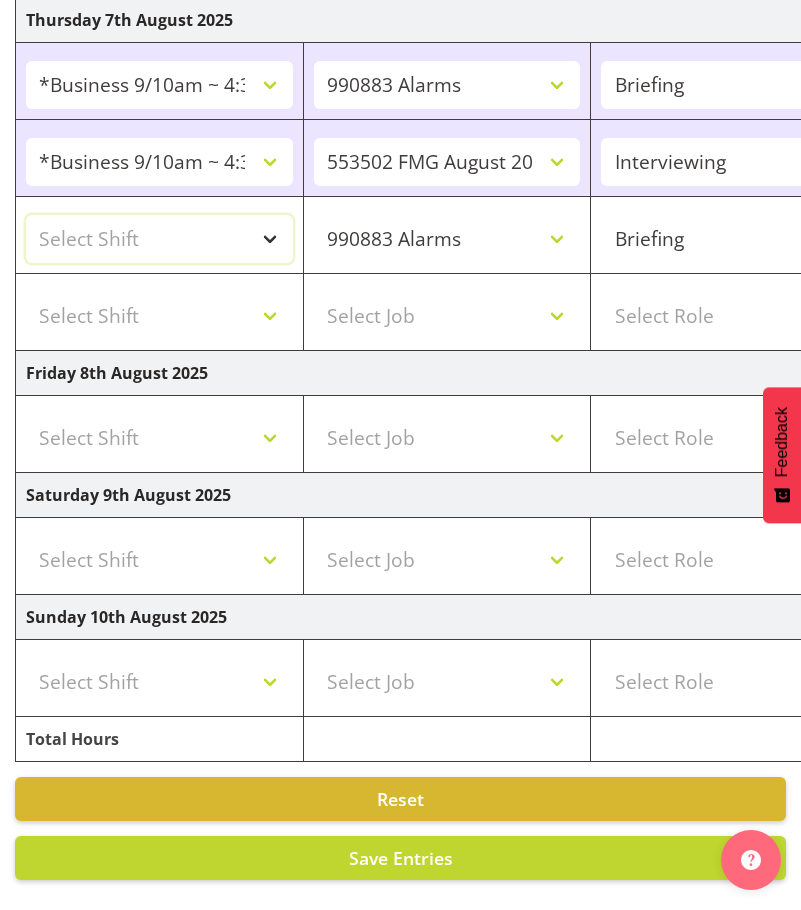 click on "Select Shift  !!Weekend Residential    (Roster IT Shift Label) *Business  9/10am ~ 4:30pm *Business Supervisor *Evening Residential Shift 5-9pm *RP Track  C *RP Track C Weekend *RP Weekly/Monthly Tracks *Supervisor Call Centre *Supervisor Evening *Supervisors & Call Centre Weekend Business 2pm~4:30pm FENZ FENZ Weekend RAMBO Weekend Rambo Test WP Aust briefing/training World Poll Aust  W2 6:30pm~10:30pm World Poll Aust Late 9p~10:30p World Poll Aust Wkend World Poll NZ Briefing/Training Weekend World Poll NZ Training & Briefing/Mocks World Poll Pilot Aust 9:00~10:30pm" at bounding box center (159, 239) 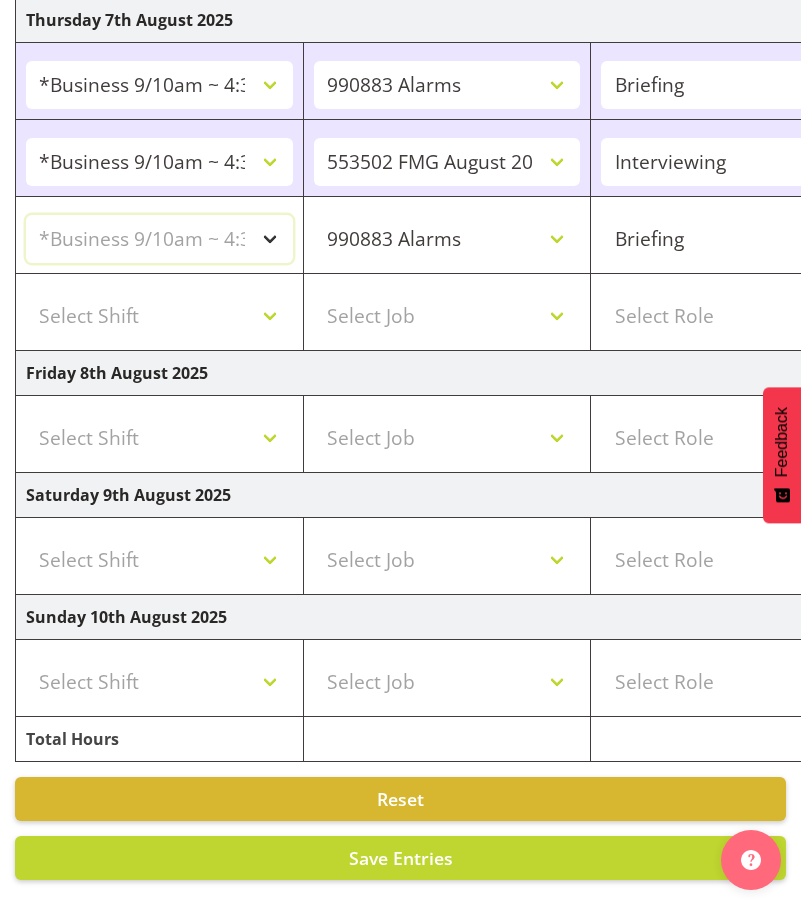 click on "Select Shift  !!Weekend Residential    (Roster IT Shift Label) *Business  9/10am ~ 4:30pm *Business Supervisor *Evening Residential Shift 5-9pm *RP Track  C *RP Track C Weekend *RP Weekly/Monthly Tracks *Supervisor Call Centre *Supervisor Evening *Supervisors & Call Centre Weekend Business 2pm~4:30pm FENZ FENZ Weekend RAMBO Weekend Rambo Test WP Aust briefing/training World Poll Aust  W2 6:30pm~10:30pm World Poll Aust Late 9p~10:30p World Poll Aust Wkend World Poll NZ Briefing/Training Weekend World Poll NZ Training & Briefing/Mocks World Poll Pilot Aust 9:00~10:30pm" at bounding box center (159, 239) 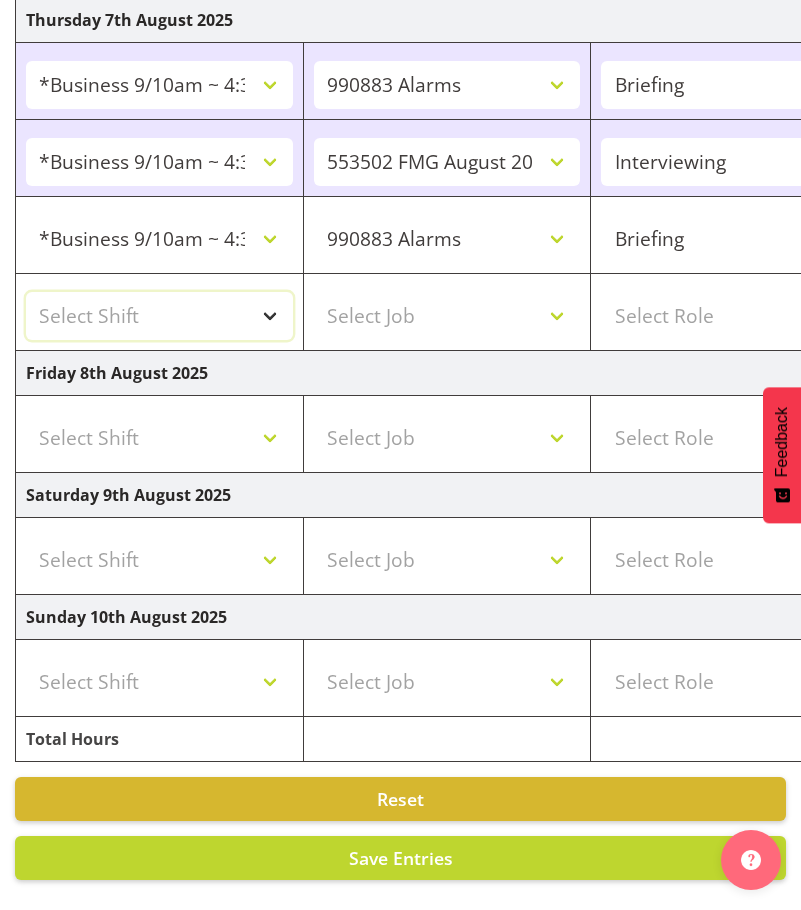 click on "Select Shift  !!Weekend Residential    (Roster IT Shift Label) *Business  9/10am ~ 4:30pm *Business Supervisor *Evening Residential Shift 5-9pm *RP Track  C *RP Track C Weekend *RP Weekly/Monthly Tracks *Supervisor Call Centre *Supervisor Evening *Supervisors & Call Centre Weekend Business 2pm~4:30pm FENZ FENZ Weekend RAMBO Weekend Rambo Test WP Aust briefing/training World Poll Aust  W2 6:30pm~10:30pm World Poll Aust Late 9p~10:30p World Poll Aust Wkend World Poll NZ Briefing/Training Weekend World Poll NZ Training & Briefing/Mocks World Poll Pilot Aust 9:00~10:30pm" at bounding box center (159, 316) 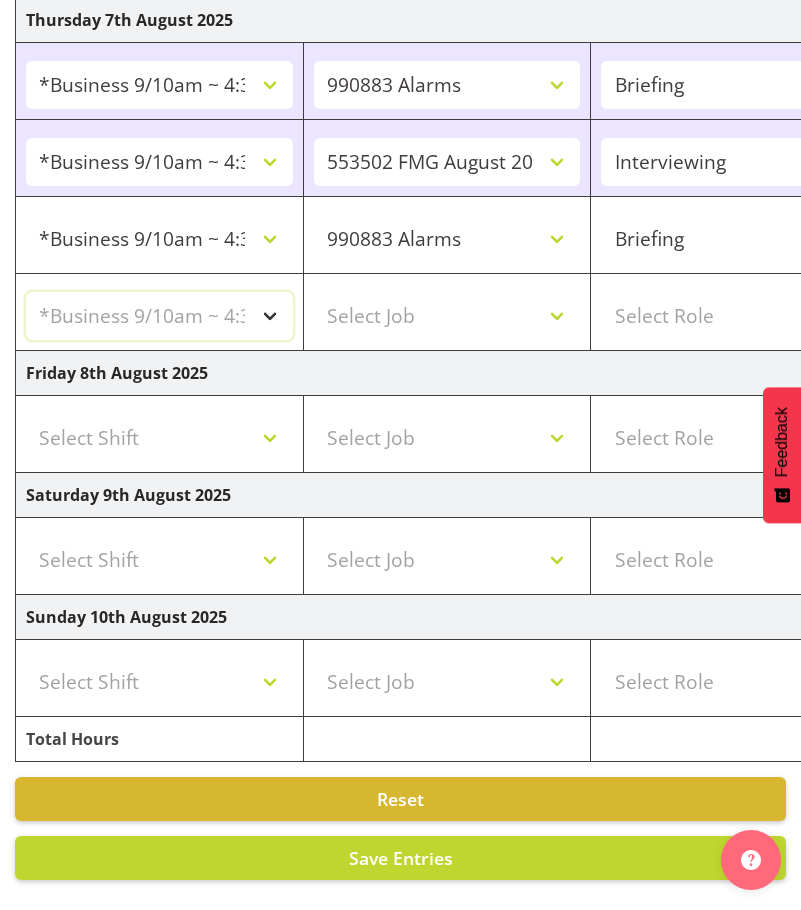 click on "Select Shift  !!Weekend Residential    (Roster IT Shift Label) *Business  9/10am ~ 4:30pm *Business Supervisor *Evening Residential Shift 5-9pm *RP Track  C *RP Track C Weekend *RP Weekly/Monthly Tracks *Supervisor Call Centre *Supervisor Evening *Supervisors & Call Centre Weekend Business 2pm~4:30pm FENZ FENZ Weekend RAMBO Weekend Rambo Test WP Aust briefing/training World Poll Aust  W2 6:30pm~10:30pm World Poll Aust Late 9p~10:30p World Poll Aust Wkend World Poll NZ Briefing/Training Weekend World Poll NZ Training & Briefing/Mocks World Poll Pilot Aust 9:00~10:30pm" at bounding box center [159, 316] 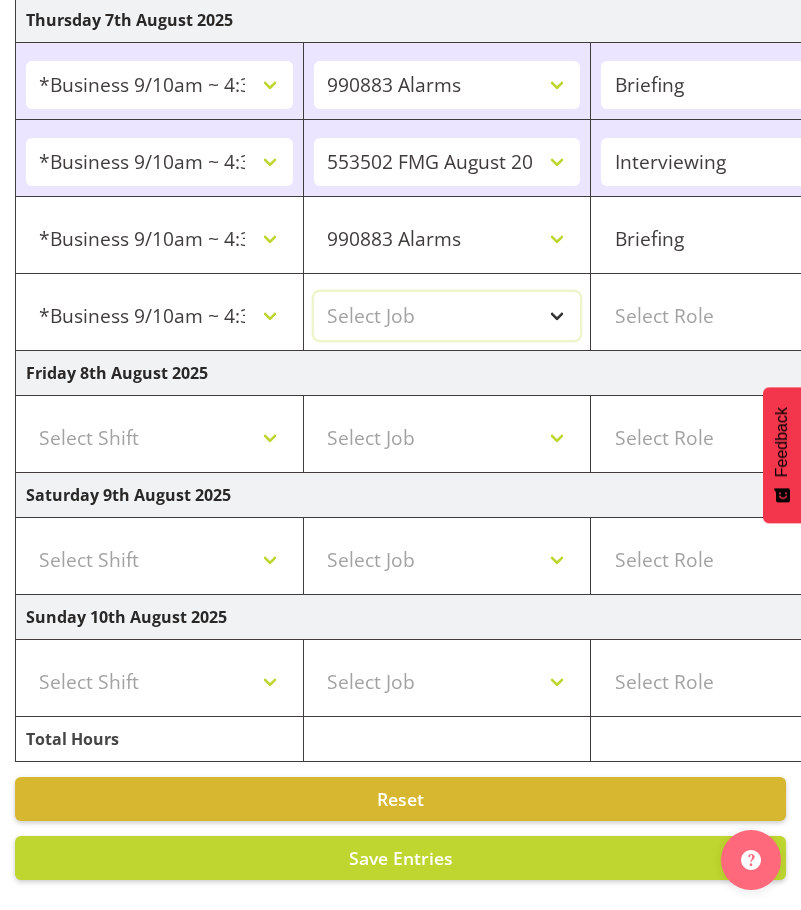 click on "Select Job  550060 IF Admin 553500 BFM Jul - Sep 2025 553502 FMG August 2024 990000 General 990821 Goldrush 2024 990846 Toka Tu Ake 2025 990855 FENZ 990878 CMI Q3 2025 990883 Alarms 990888 Rambo Aug 2025 990890 Mobtest 2025 New 999996 Training 999997 Recruitment & Training 999999 DT" at bounding box center [447, 316] 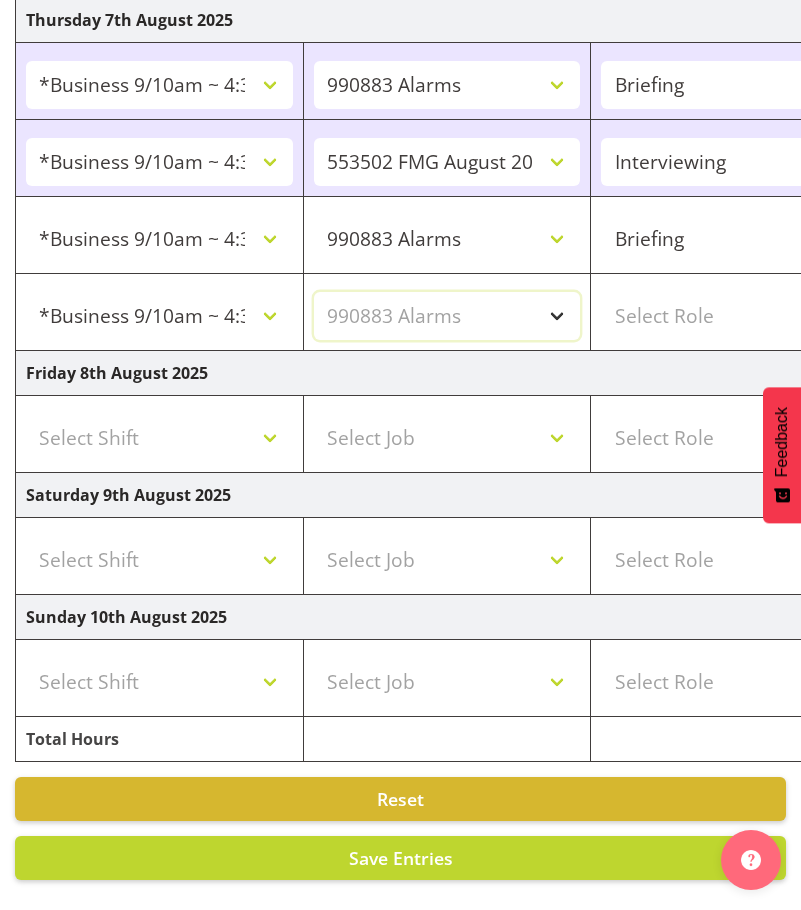 click on "Select Job  550060 IF Admin 553500 BFM Jul - Sep 2025 553502 FMG August 2024 990000 General 990821 Goldrush 2024 990846 Toka Tu Ake 2025 990855 FENZ 990878 CMI Q3 2025 990883 Alarms 990888 Rambo Aug 2025 990890 Mobtest 2025 New 999996 Training 999997 Recruitment & Training 999999 DT" at bounding box center (447, 316) 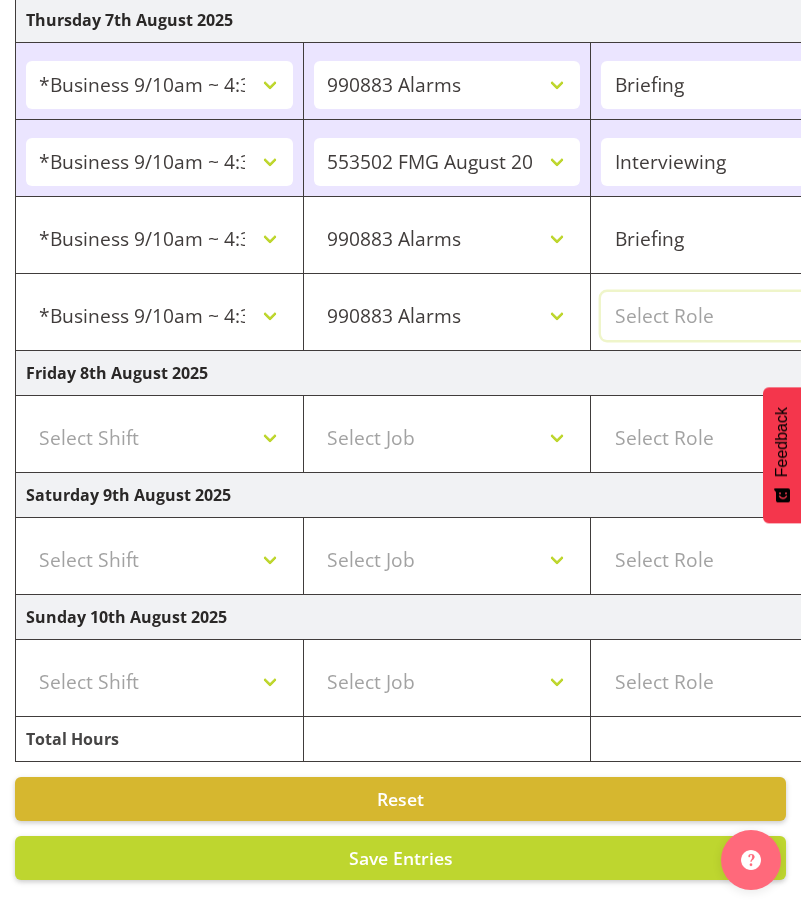 click on "Select Role  Briefing Interviewing" at bounding box center (734, 316) 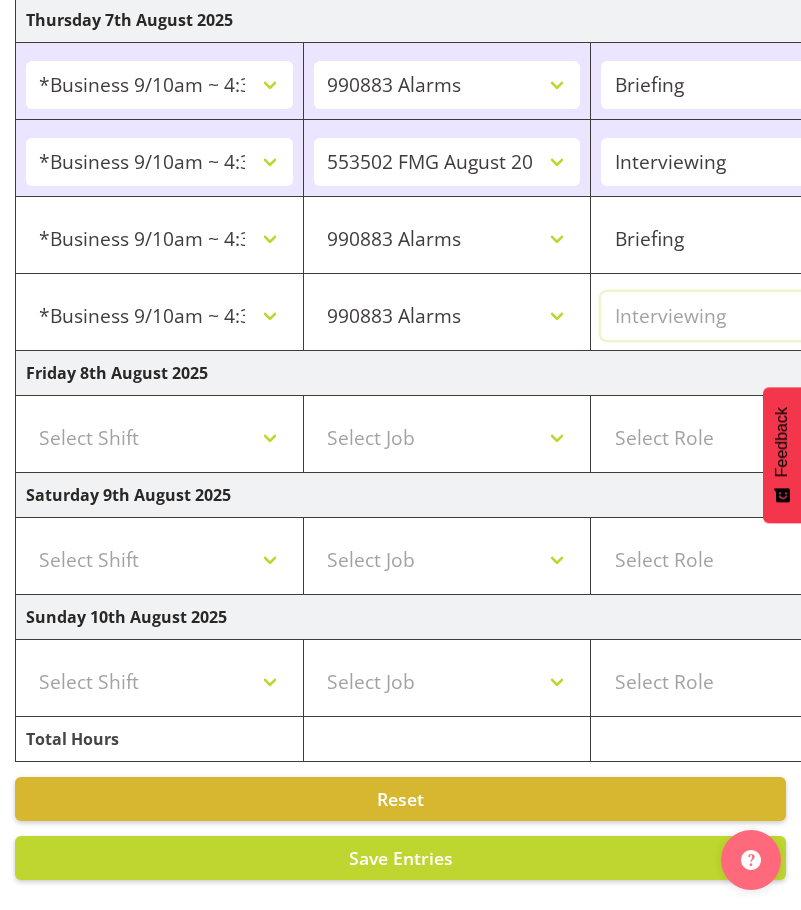 click on "Select Role  Briefing Interviewing" at bounding box center (734, 316) 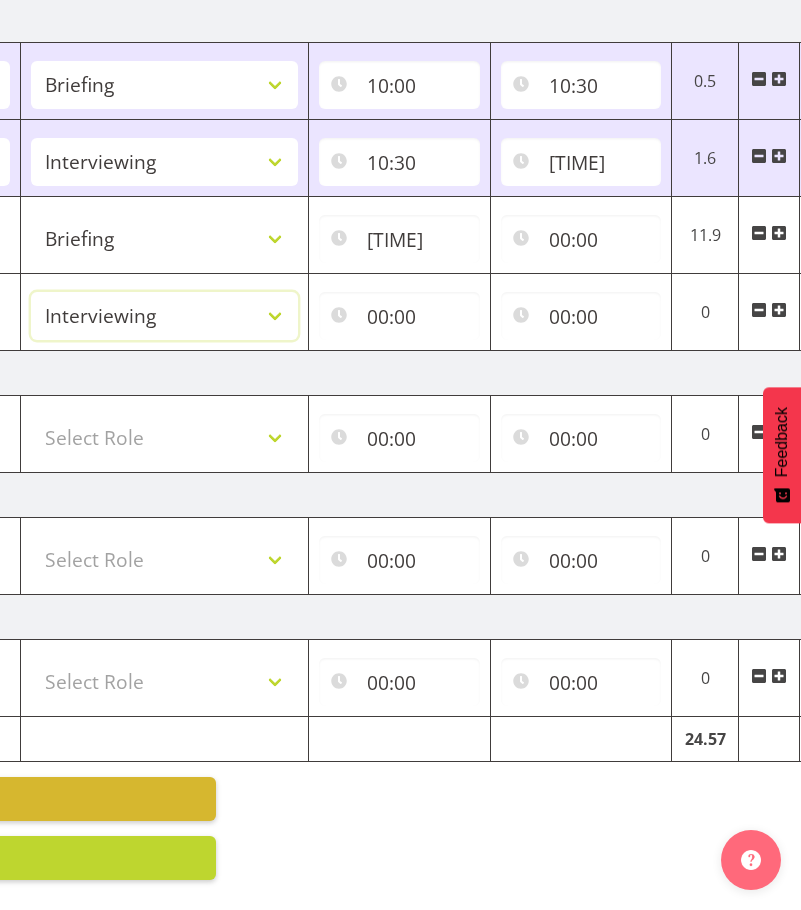 scroll, scrollTop: 0, scrollLeft: 584, axis: horizontal 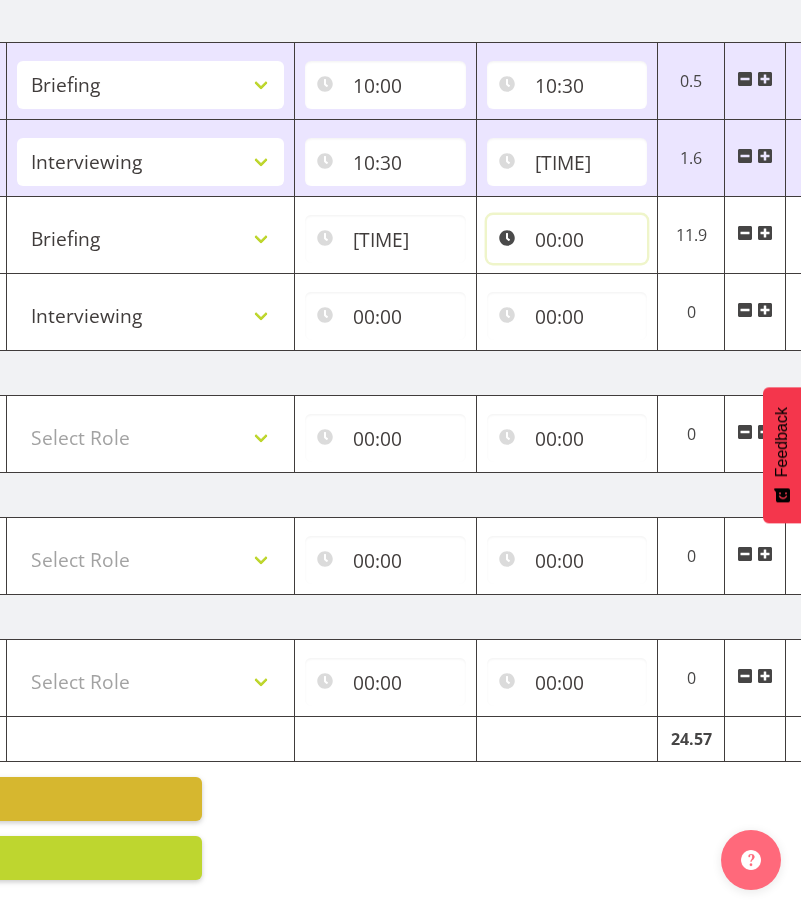 click on "00:00" at bounding box center (567, 239) 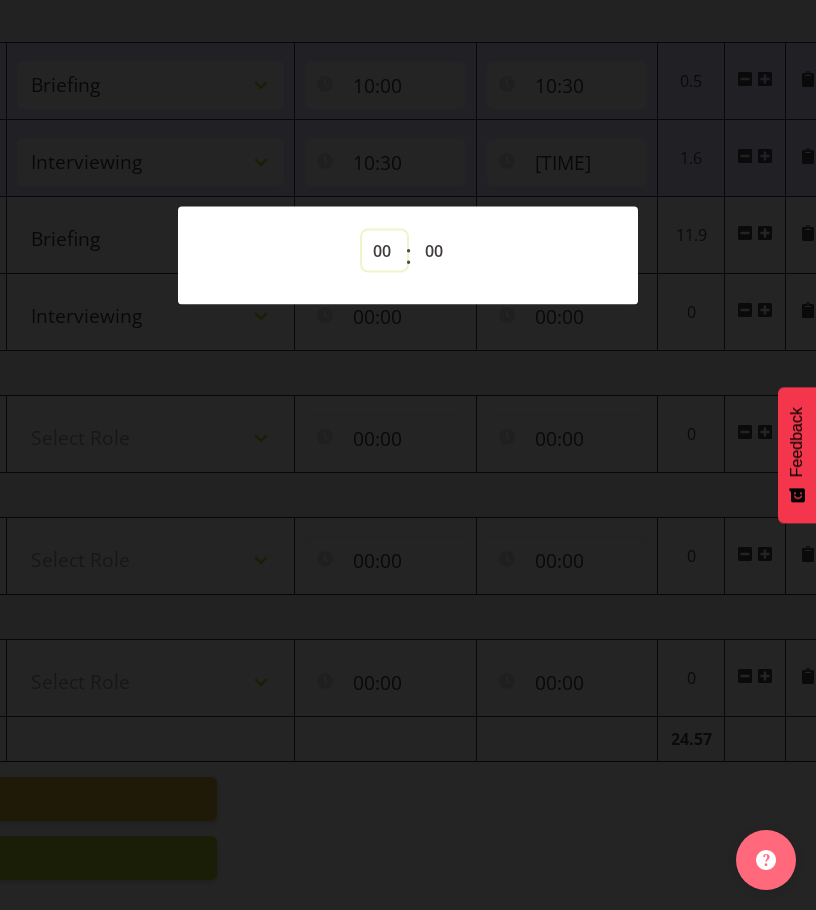 click on "00   01   02   03   04   05   06   07   08   09   10   11   12   13   14   15   16   17   18   19   20   21   22   23" at bounding box center [384, 250] 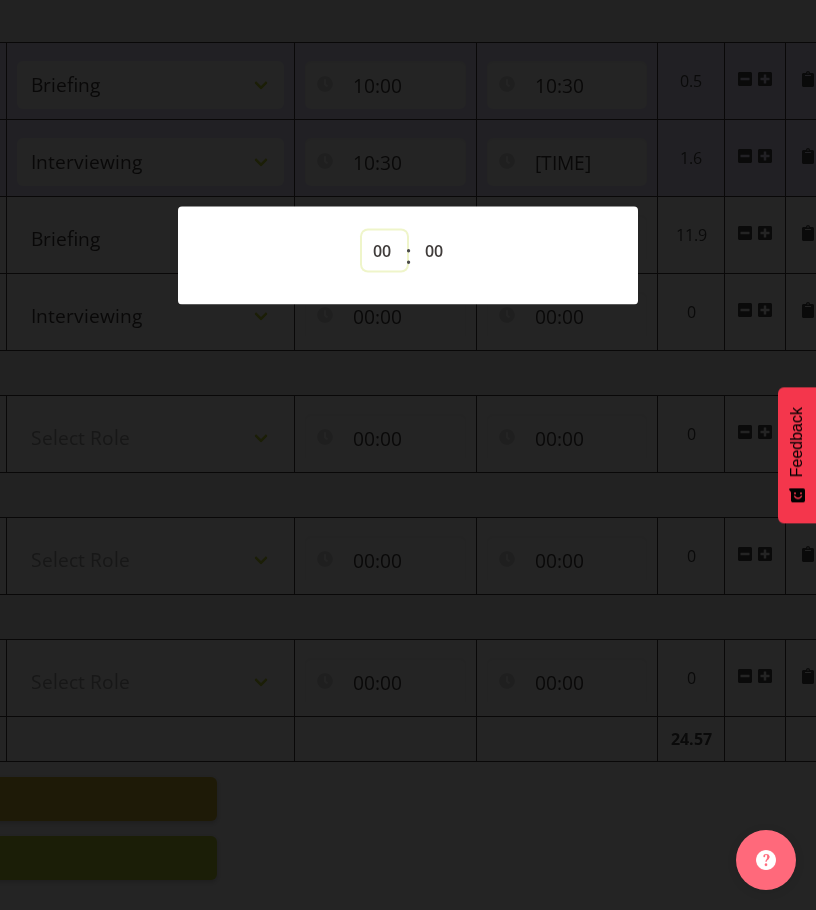 select on "12" 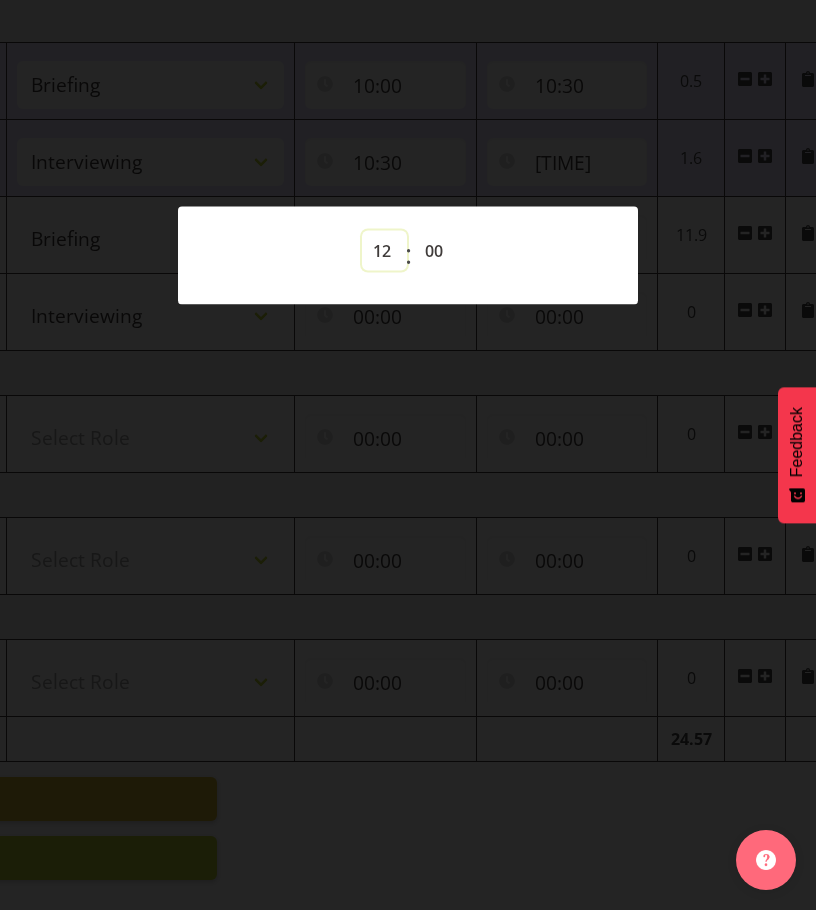 click on "00   01   02   03   04   05   06   07   08   09   10   11   12   13   14   15   16   17   18   19   20   21   22   23" at bounding box center [384, 250] 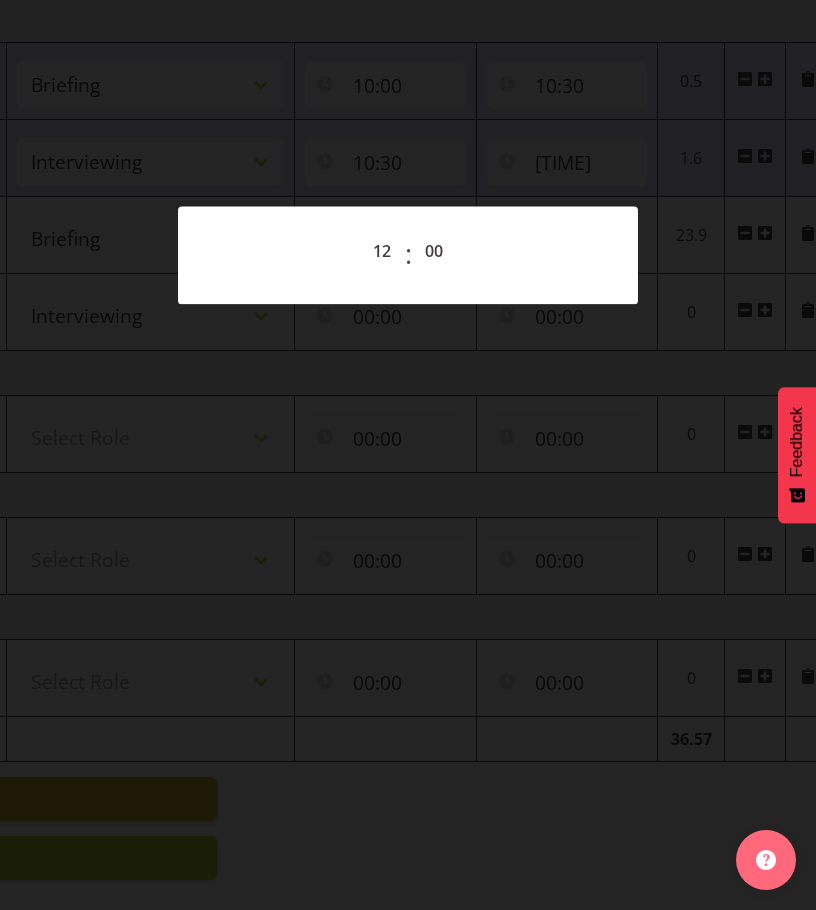 click at bounding box center (408, 455) 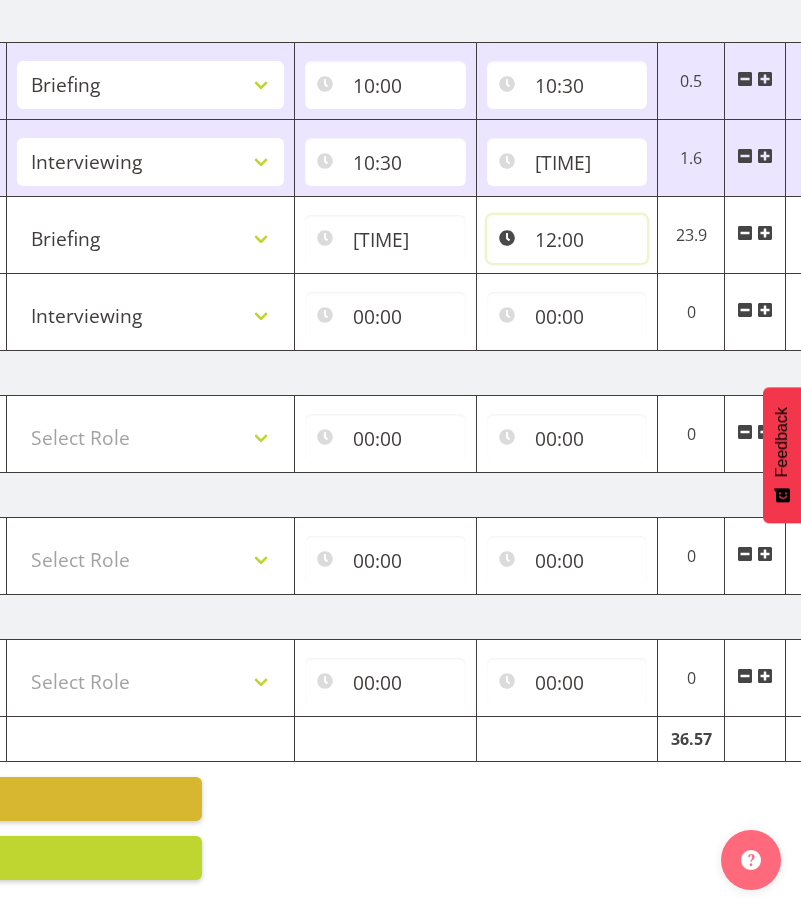 click on "12:00" at bounding box center [567, 239] 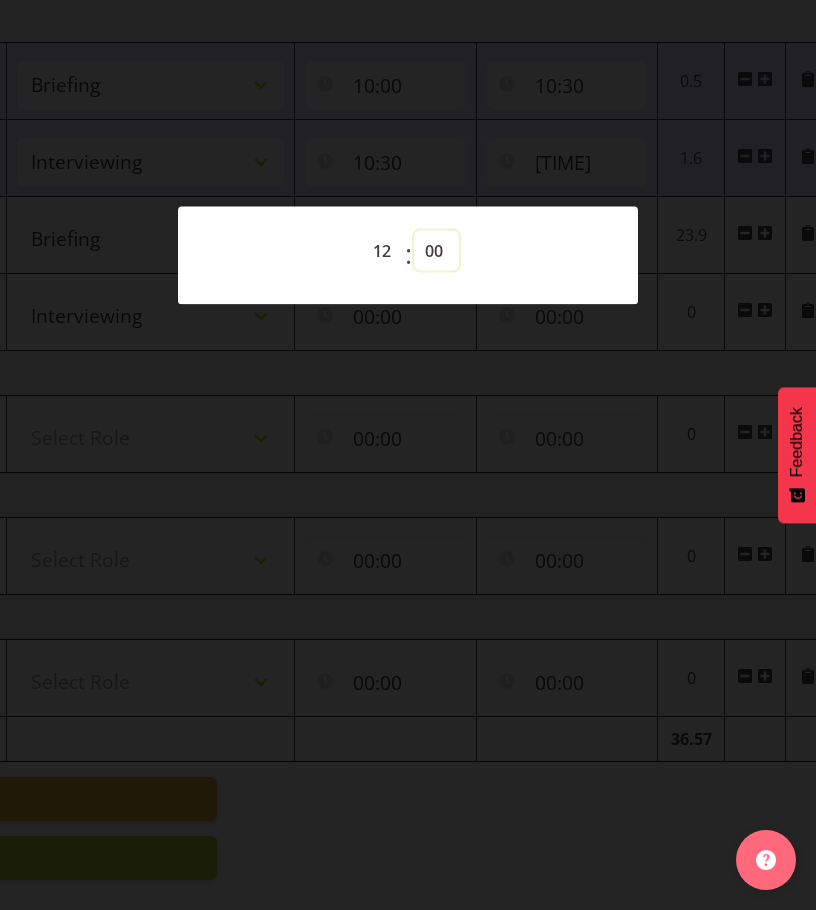 click on "00   01   02   03   04   05   06   07   08   09   10   11   12   13   14   15   16   17   18   19   20   21   22   23   24   25   26   27   28   29   30   31   32   33   34   35   36   37   38   39   40   41   42   43   44   45   46   47   48   49   50   51   52   53   54   55   56   57   58   59" at bounding box center [436, 250] 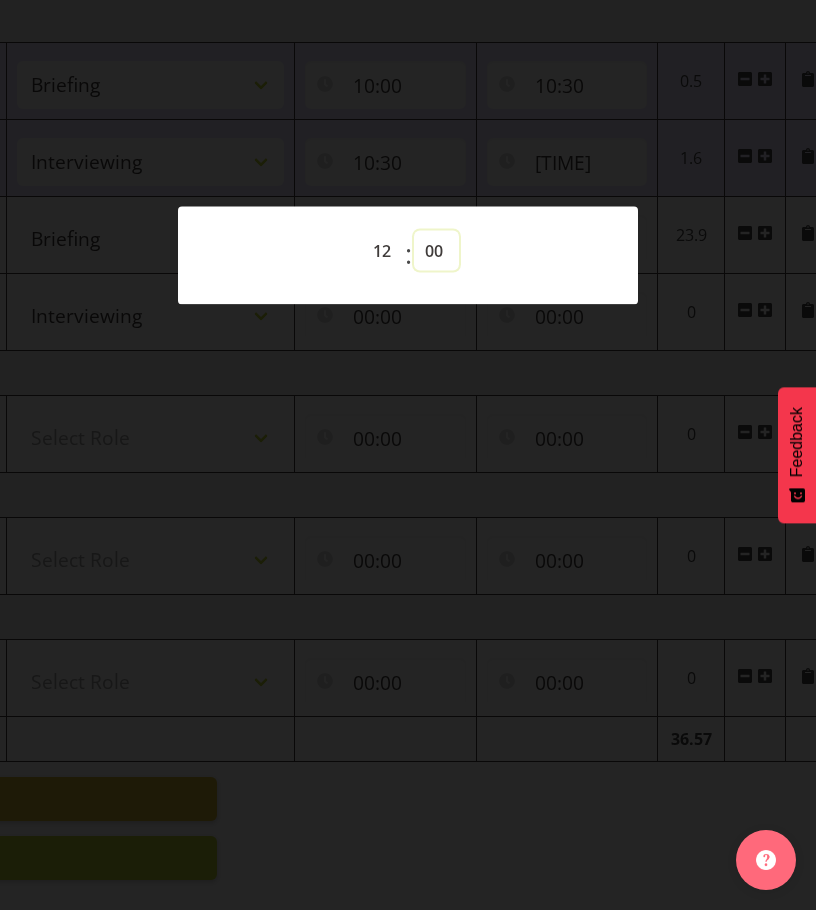 select on "28" 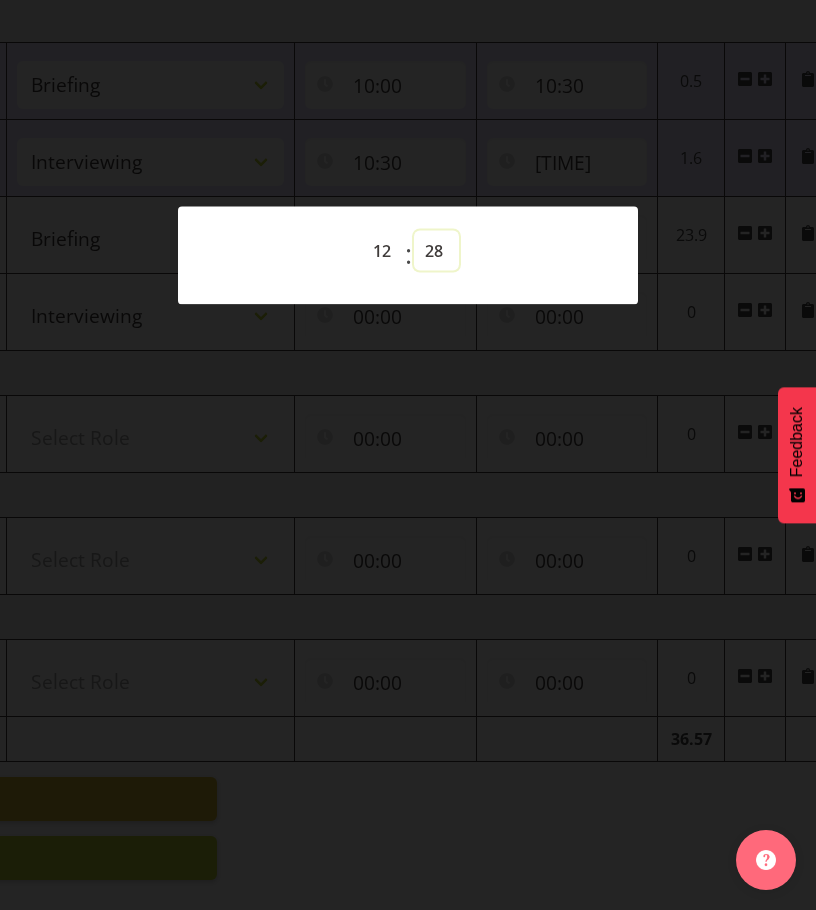 click on "00   01   02   03   04   05   06   07   08   09   10   11   12   13   14   15   16   17   18   19   20   21   22   23   24   25   26   27   28   29   30   31   32   33   34   35   36   37   38   39   40   41   42   43   44   45   46   47   48   49   50   51   52   53   54   55   56   57   58   59" at bounding box center (436, 250) 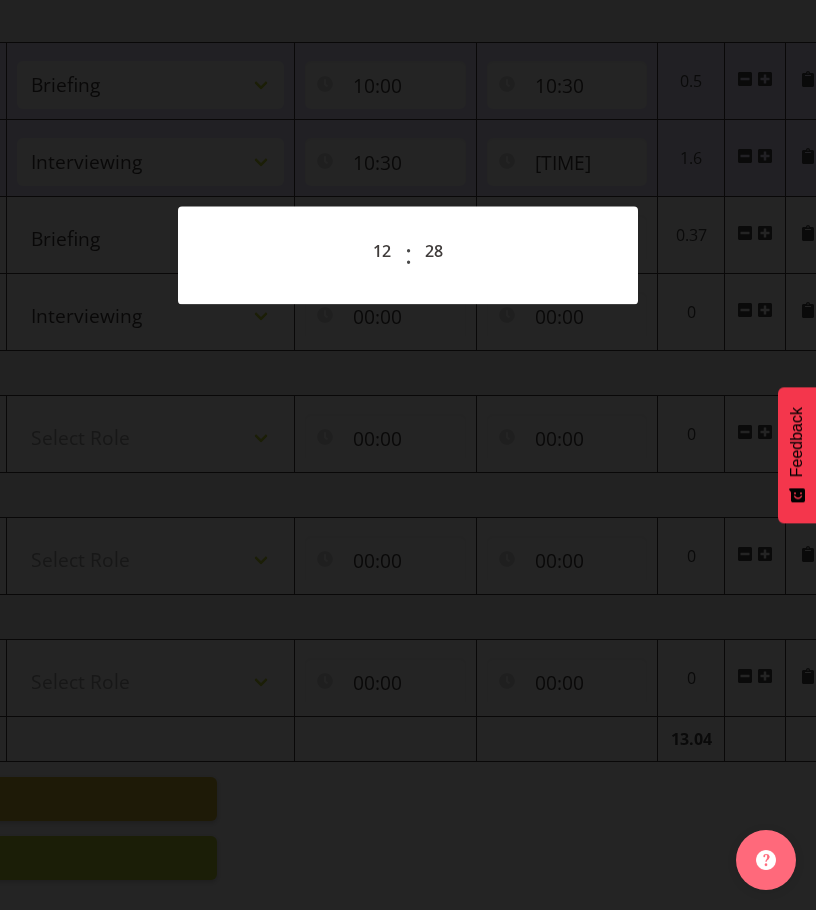 click at bounding box center [408, 455] 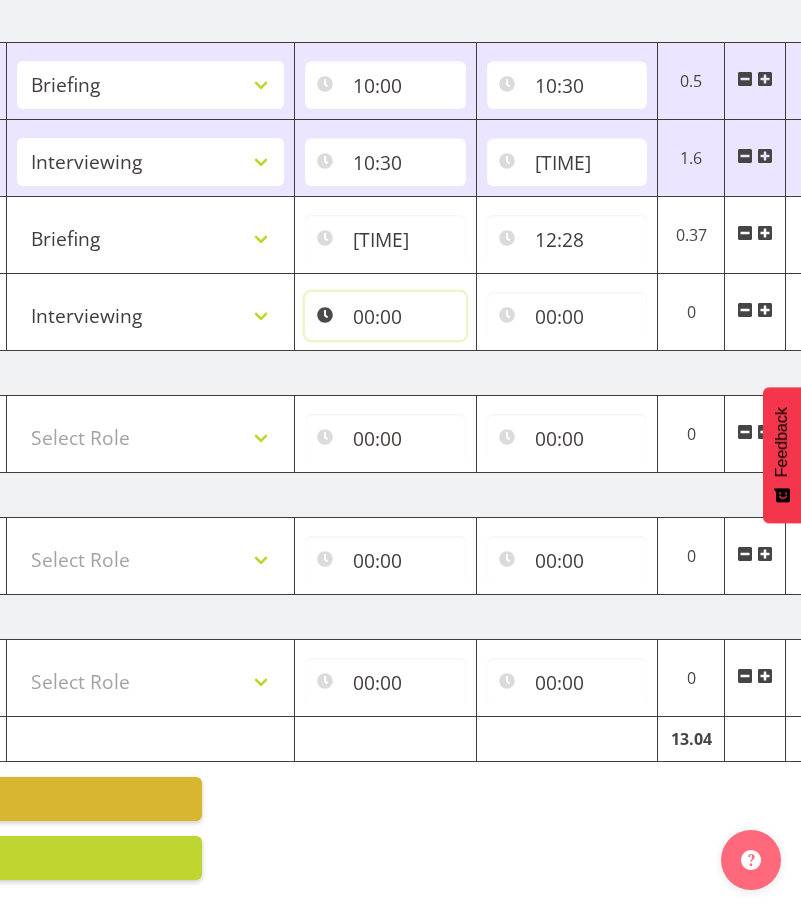 click on "00:00" at bounding box center (385, 316) 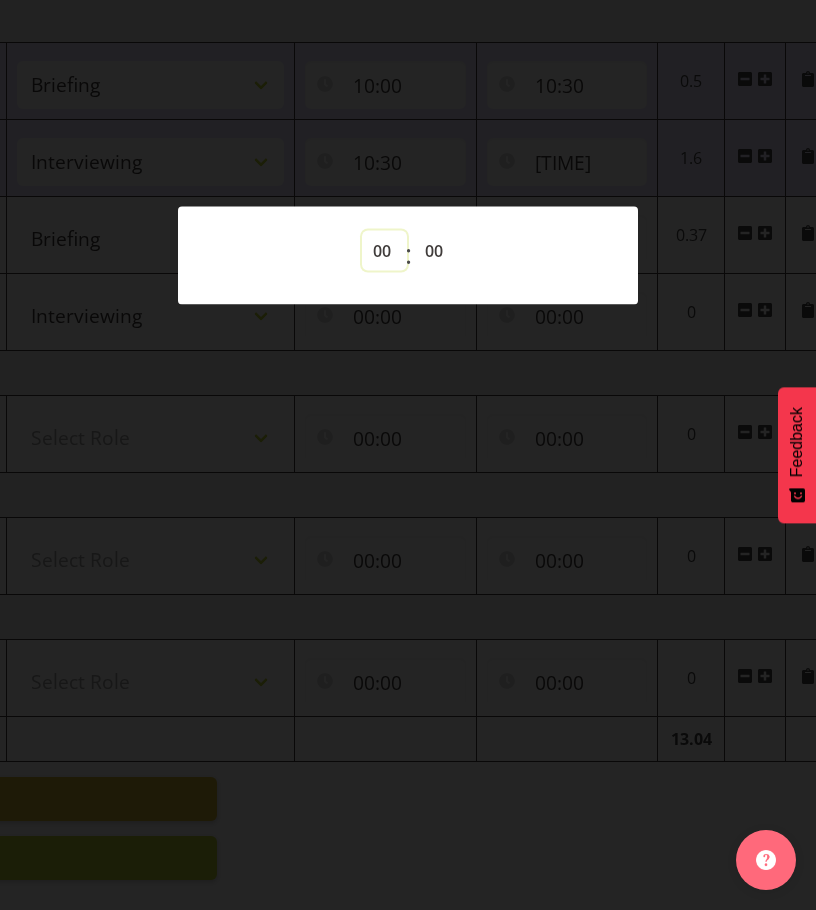 click on "00   01   02   03   04   05   06   07   08   09   10   11   12   13   14   15   16   17   18   19   20   21   22   23" at bounding box center (384, 250) 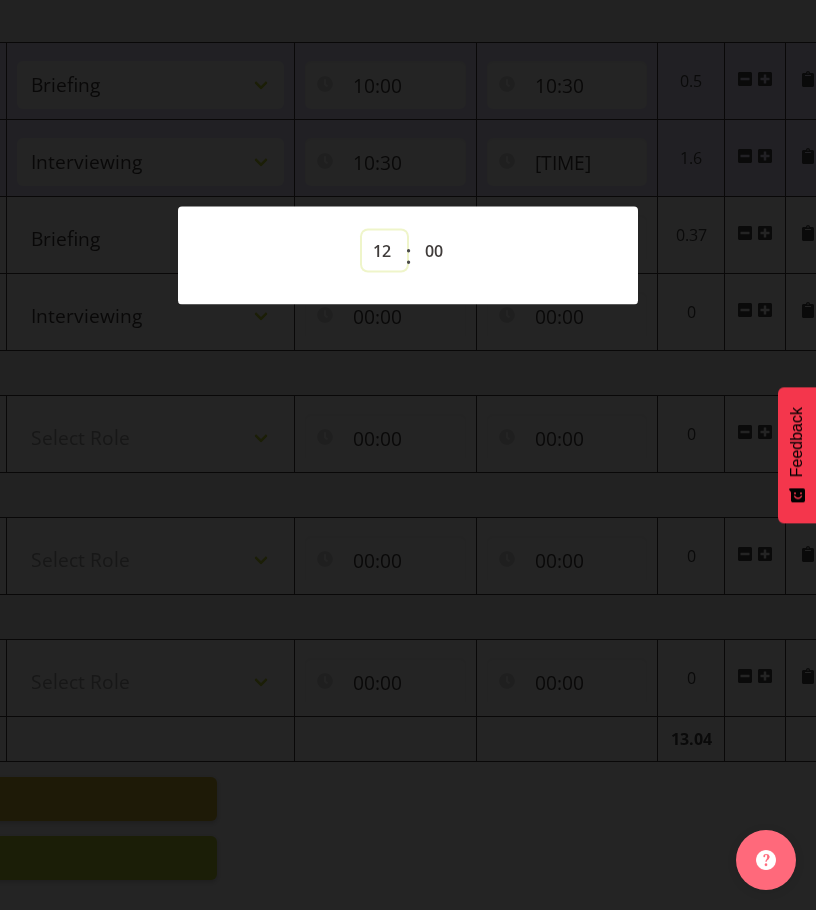 click on "00   01   02   03   04   05   06   07   08   09   10   11   12   13   14   15   16   17   18   19   20   21   22   23" at bounding box center (384, 250) 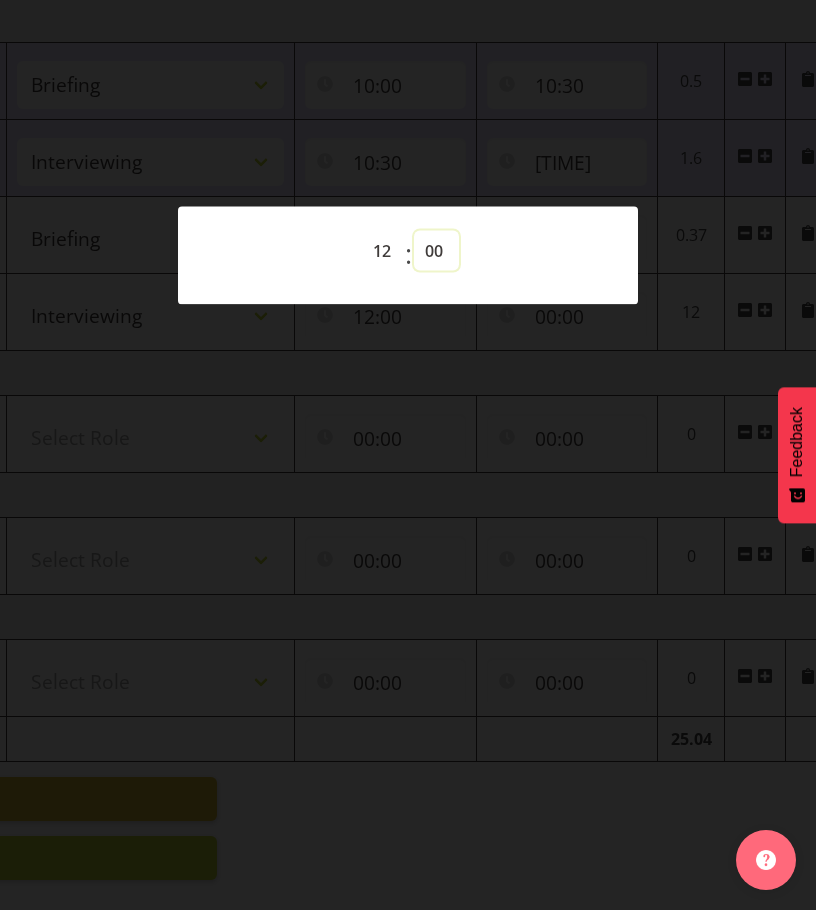 click on "00   01   02   03   04   05   06   07   08   09   10   11   12   13   14   15   16   17   18   19   20   21   22   23   24   25   26   27   28   29   30   31   32   33   34   35   36   37   38   39   40   41   42   43   44   45   46   47   48   49   50   51   52   53   54   55   56   57   58   59" at bounding box center (436, 250) 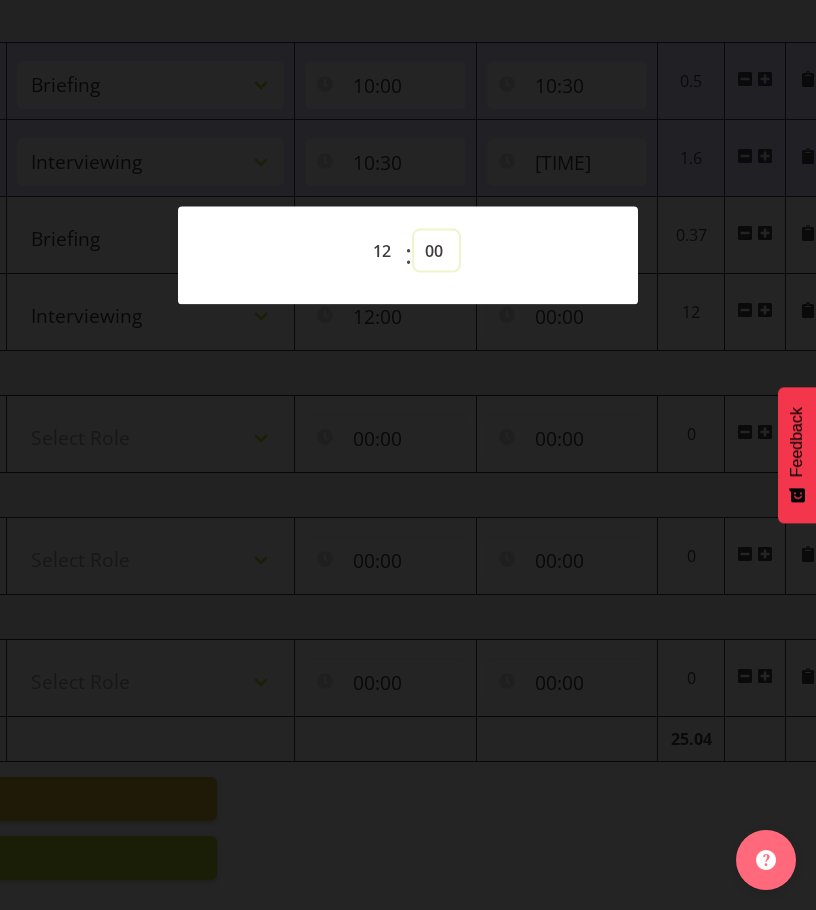select on "28" 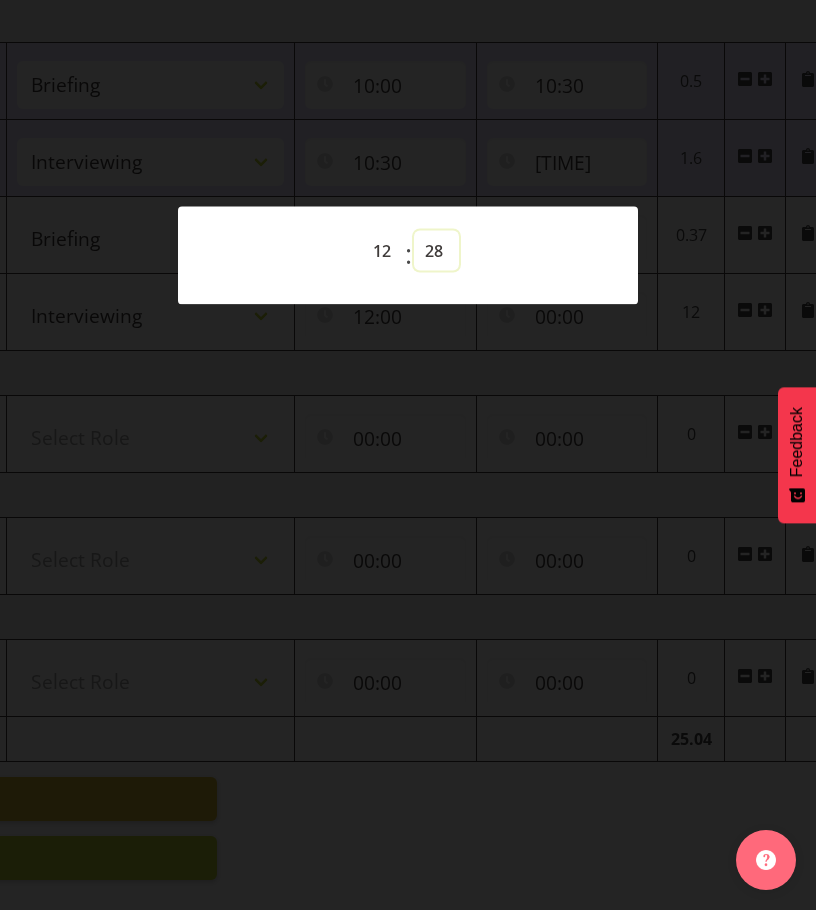 click on "00   01   02   03   04   05   06   07   08   09   10   11   12   13   14   15   16   17   18   19   20   21   22   23   24   25   26   27   28   29   30   31   32   33   34   35   36   37   38   39   40   41   42   43   44   45   46   47   48   49   50   51   52   53   54   55   56   57   58   59" at bounding box center [436, 250] 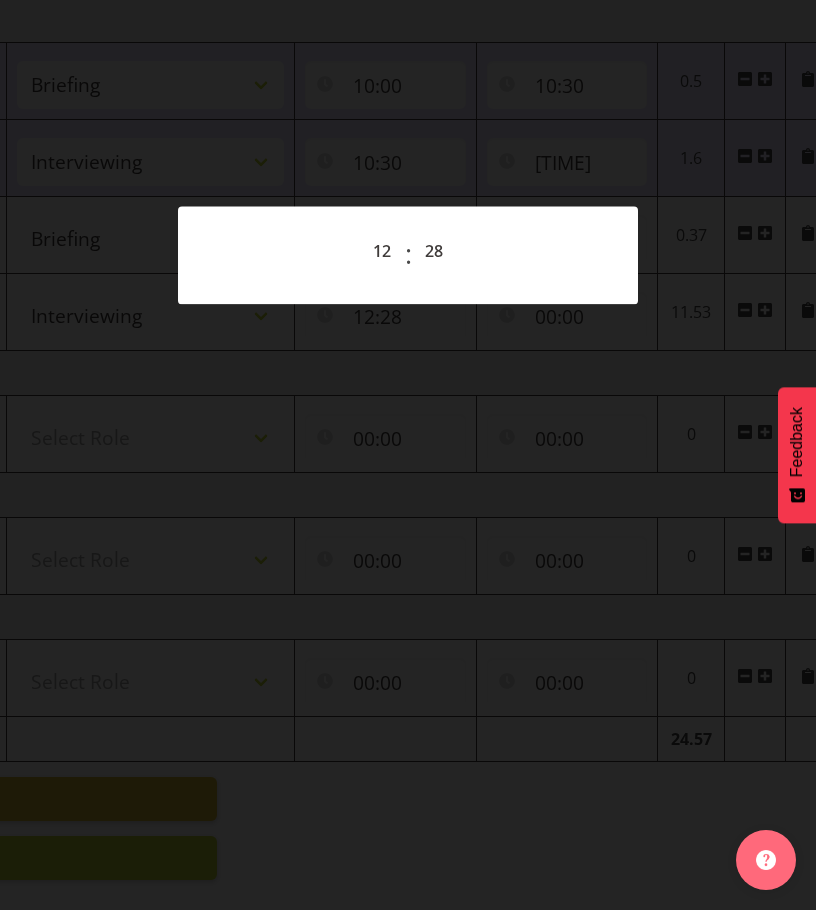 click at bounding box center [408, 455] 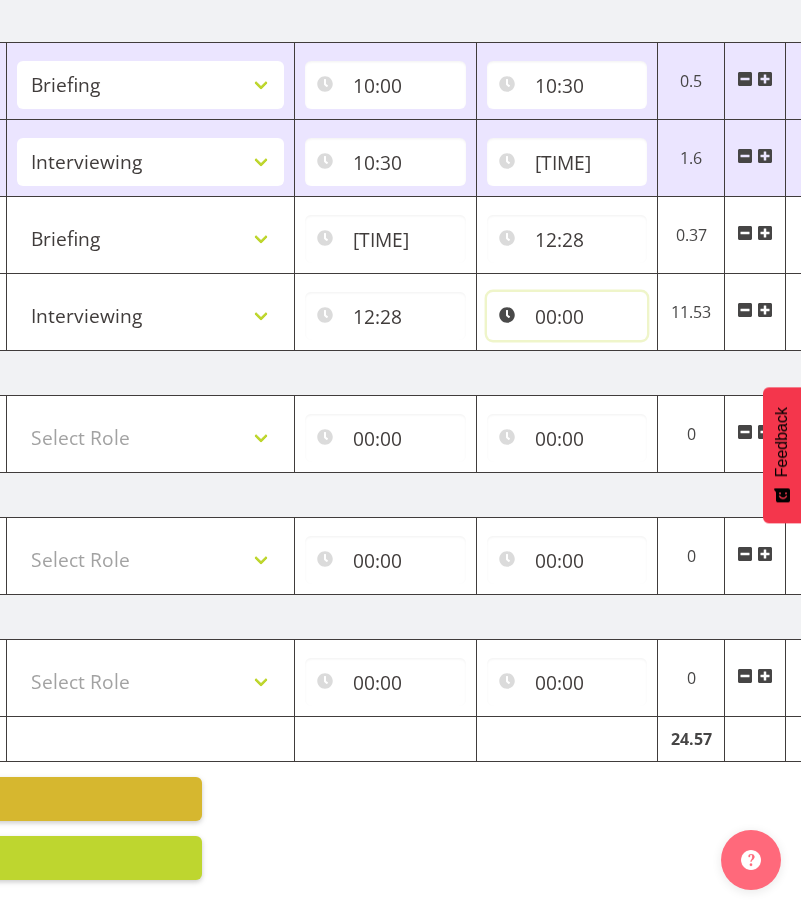 click on "00:00" at bounding box center (567, 316) 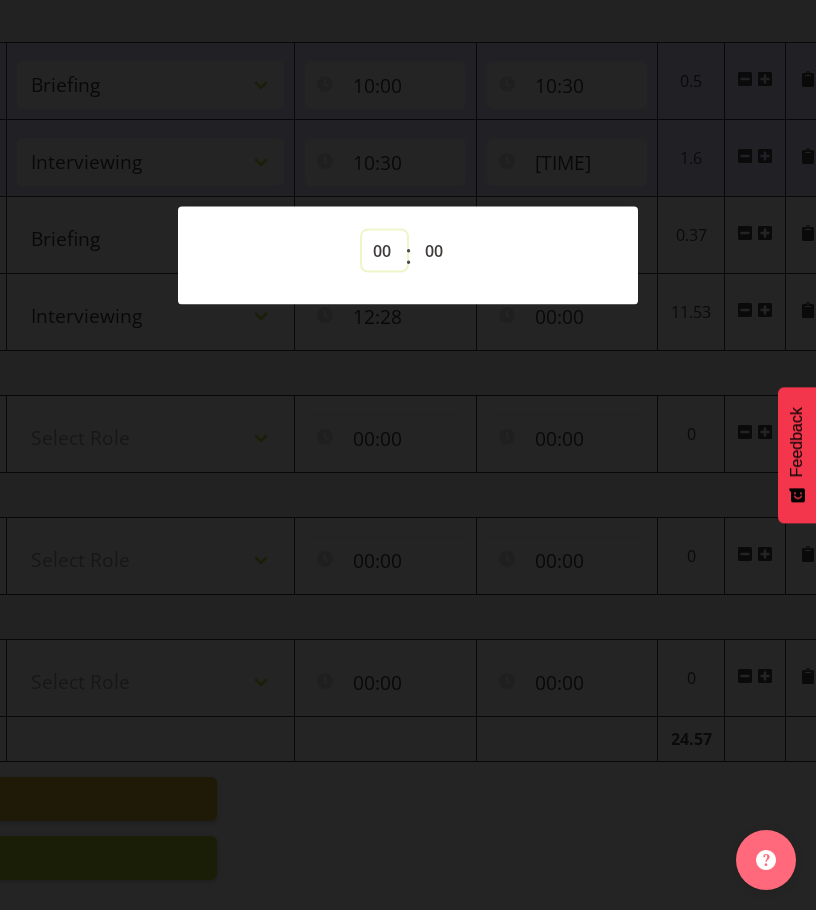 click on "00   01   02   03   04   05   06   07   08   09   10   11   12   13   14   15   16   17   18   19   20   21   22   23" at bounding box center [384, 250] 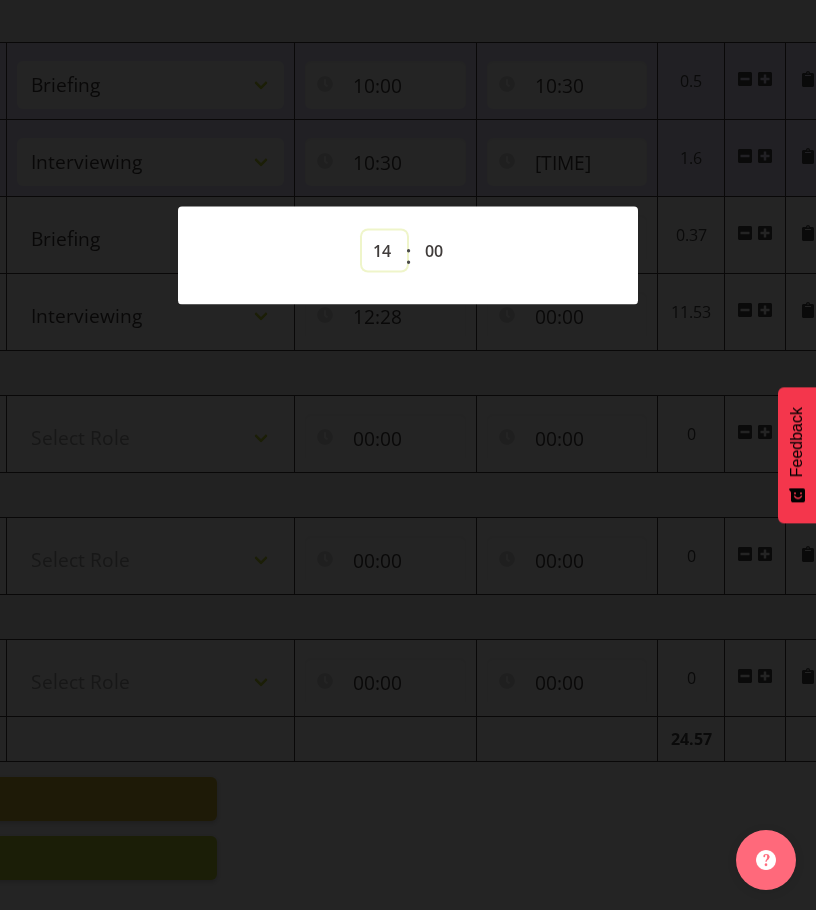 click on "00   01   02   03   04   05   06   07   08   09   10   11   12   13   14   15   16   17   18   19   20   21   22   23" at bounding box center (384, 250) 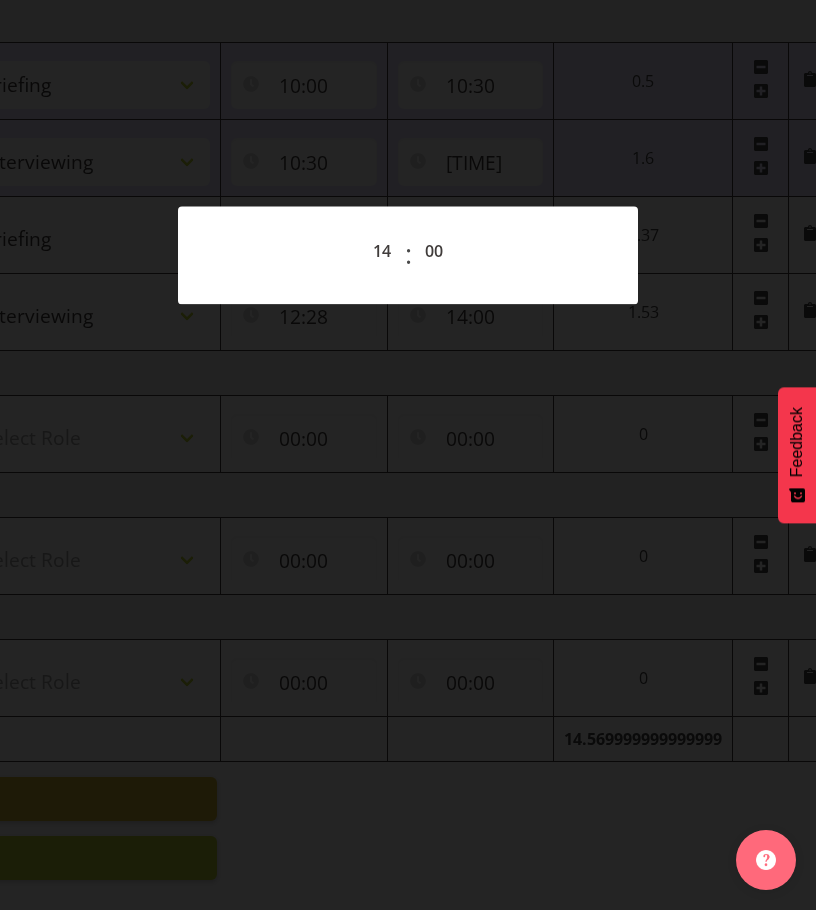 click at bounding box center (408, 455) 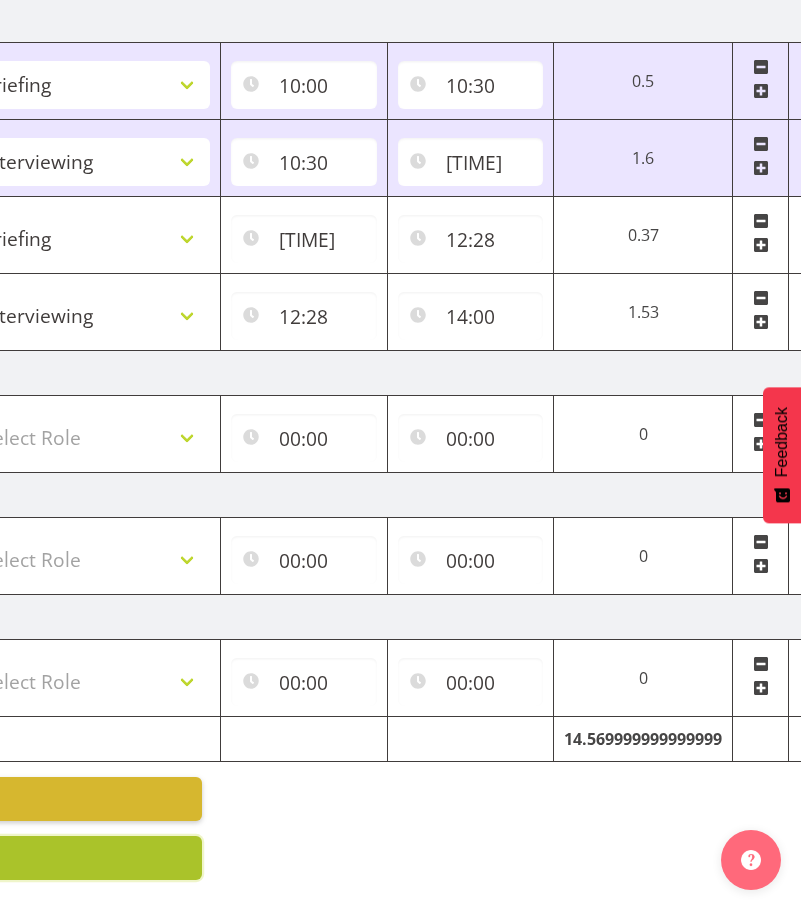 click on "Save
Entries" at bounding box center [-184, 858] 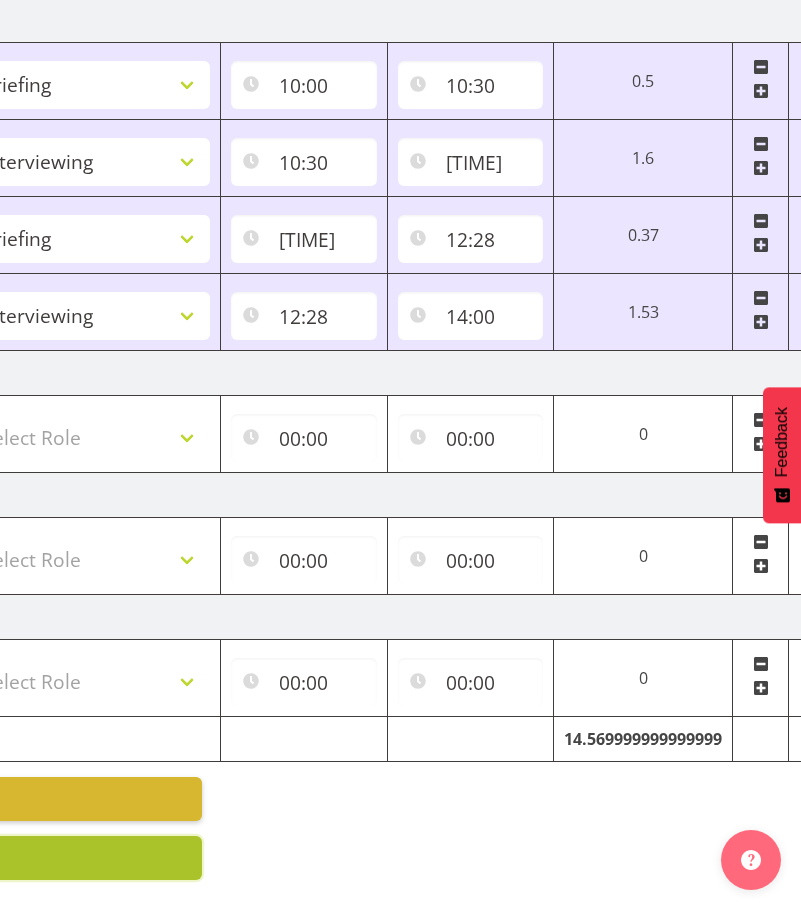 click on "Save
Entries" at bounding box center (-184, 858) 